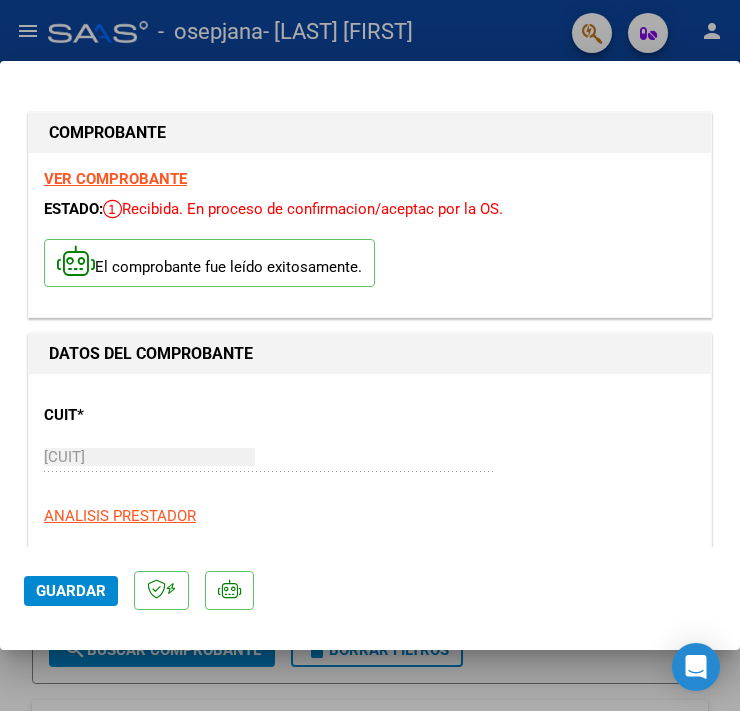 scroll, scrollTop: 0, scrollLeft: 0, axis: both 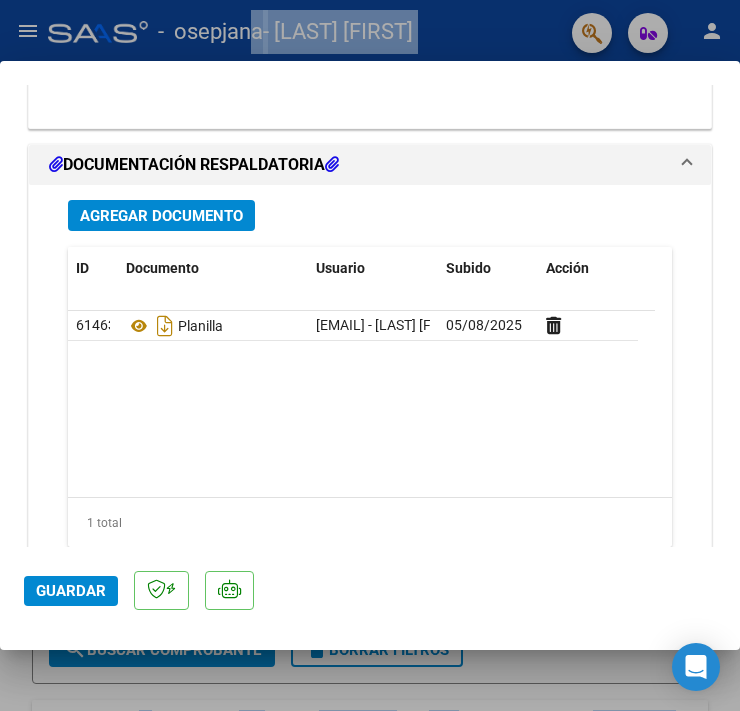 click on "COMPROBANTE VER COMPROBANTE ESTADO: Recibida. En proceso de confirmacion/aceptac por la OS. El comprobante fue leído exitosamente. DATOS DEL COMPROBANTE CUIT * [CUIT] Ingresar CUIT ANALISIS PRESTADOR [LAST] [FIRST] ARCA Padrón Area destinado * Integración Seleccionar Area Período de Prestación (Ej: 202305 para Mayo 2023 202507 Ingrese el Período de Prestación como indica el ejemplo Una vez que se asoció a un legajo aprobado no se puede cambiar el período de prestación. Comprobante Tipo * Factura C Seleccionar Tipo Punto de Venta * 2 Ingresar el Nro. Número * 1733 Ingresar el Nro. Monto * $ 98.964,88 Ingresar el monto Fecha del Cpbt. * 2025-08-03 Ingresar la fecha CAE / CAEA (no ingrese CAI) 75313843531914 Ingresar el CAE o CAEA (no ingrese CAI) Fecha de Vencimiento Ingresar la fecha Ref. Externa Ingresar la ref. N° Liquidación Ingresar el N° Liquidación COMENTARIOS Comentarios del Prestador / Gerenciador: 202507 CUIL: [CUIT]" at bounding box center (370, 355) 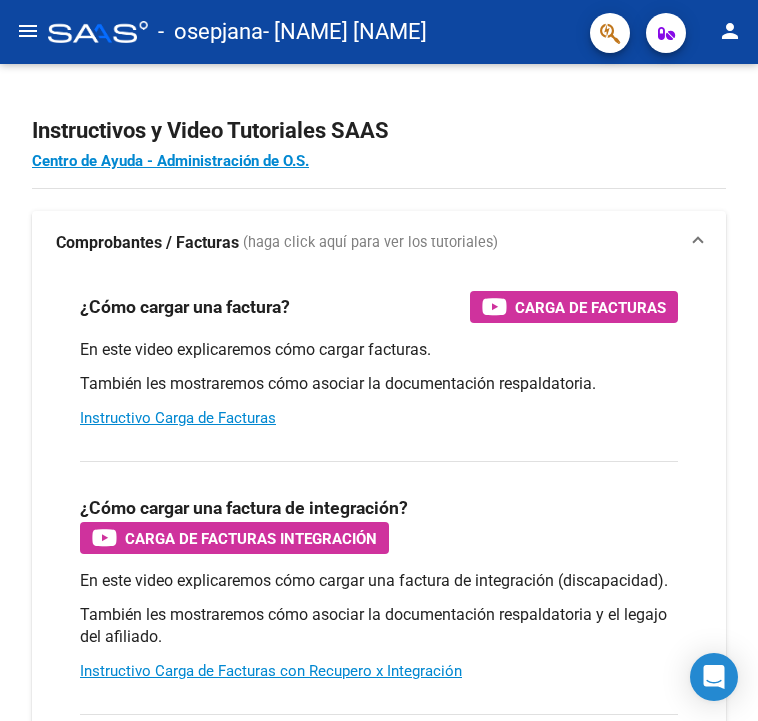 scroll, scrollTop: 0, scrollLeft: 0, axis: both 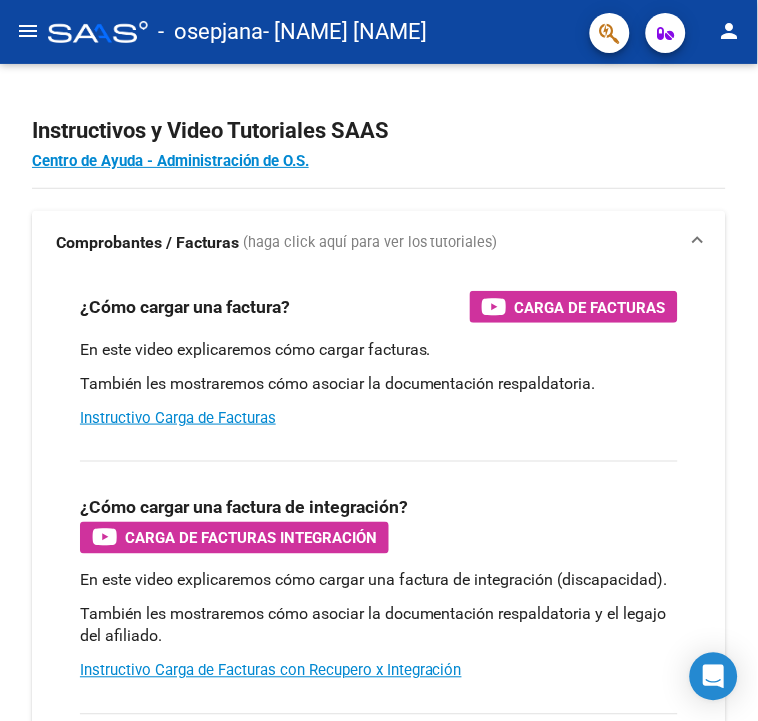 click on "person" 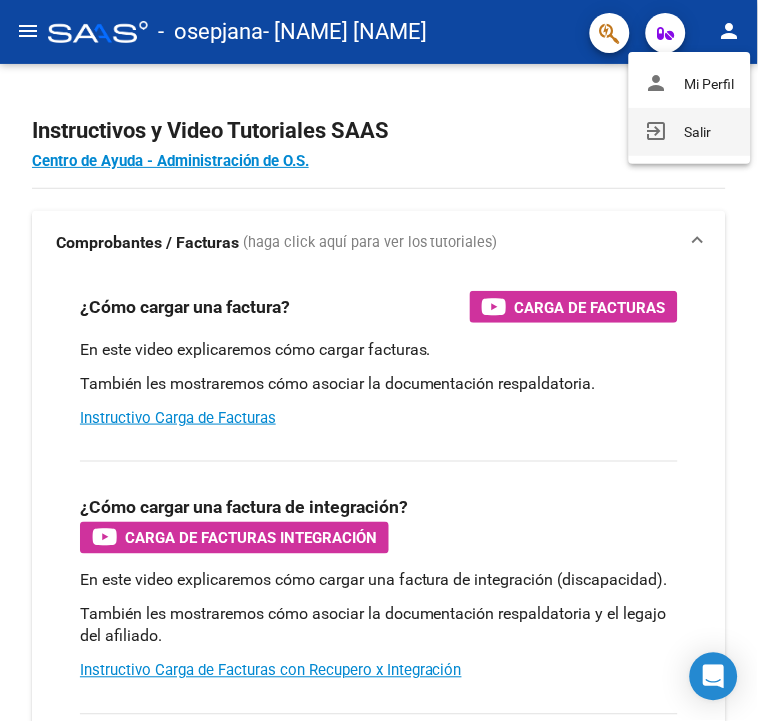 click on "exit_to_app  Salir" at bounding box center (690, 132) 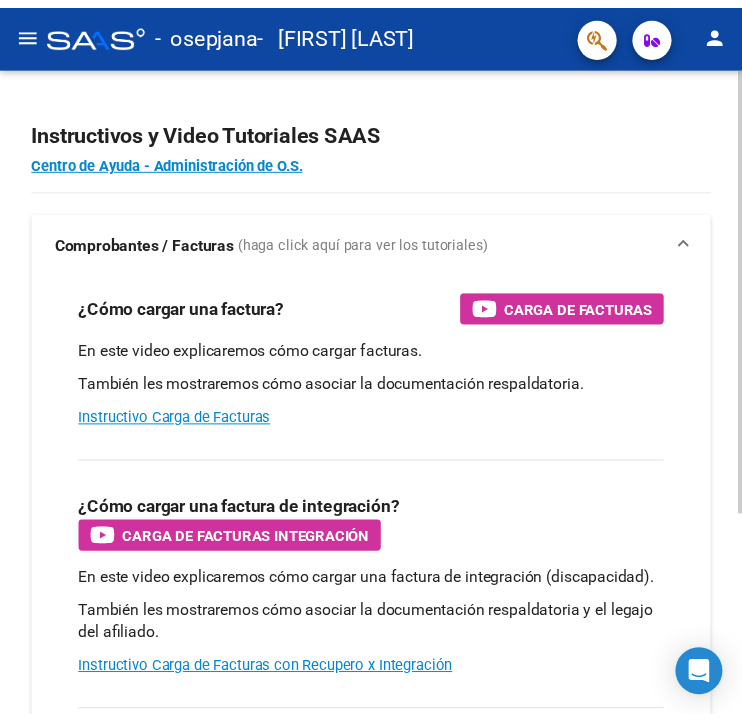 scroll, scrollTop: 0, scrollLeft: 0, axis: both 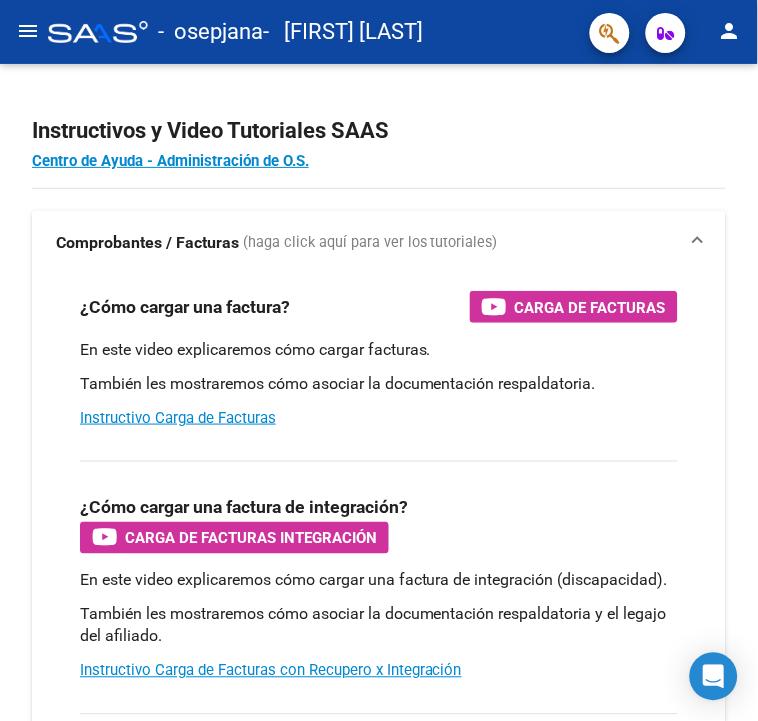 click on "menu" 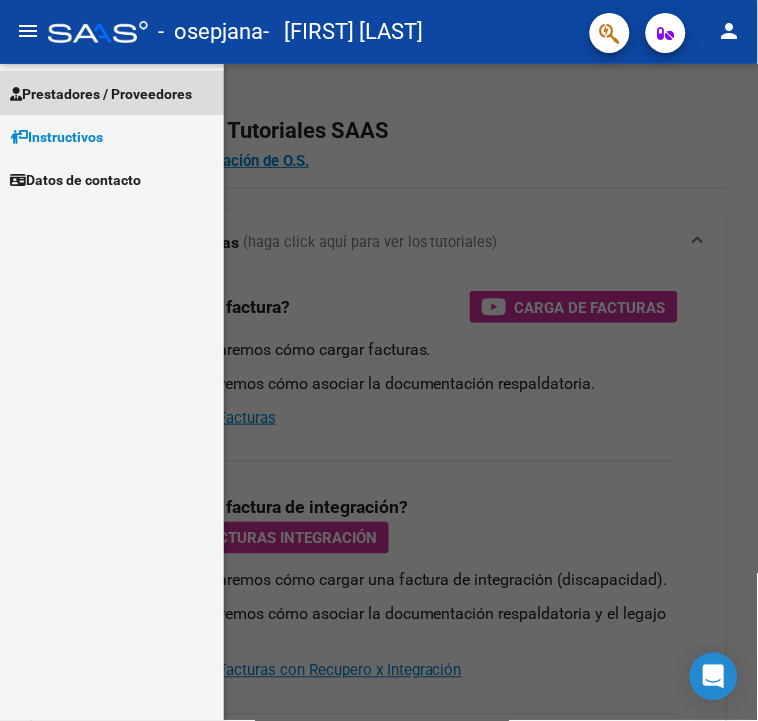 click on "Prestadores / Proveedores" at bounding box center (101, 94) 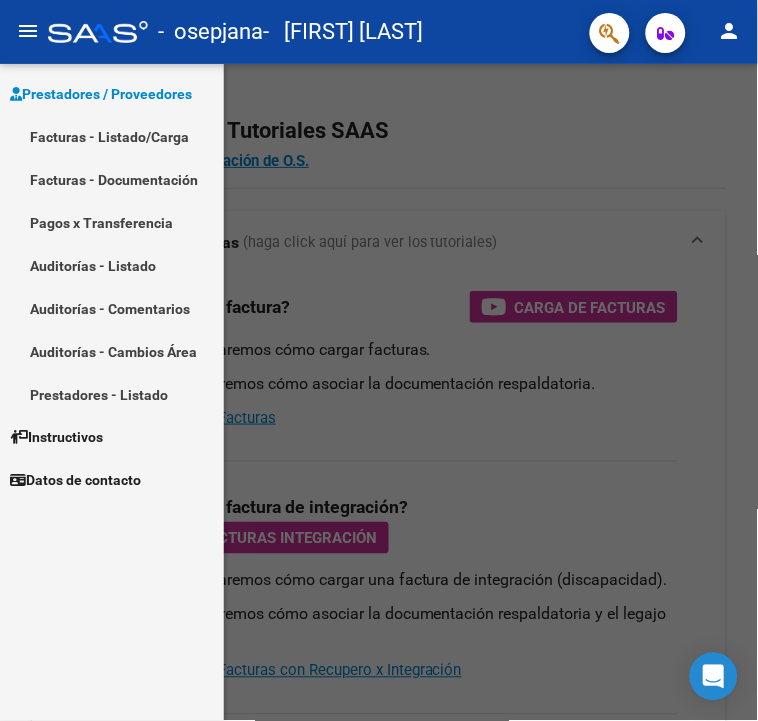 click on "Facturas - Listado/Carga" at bounding box center (112, 136) 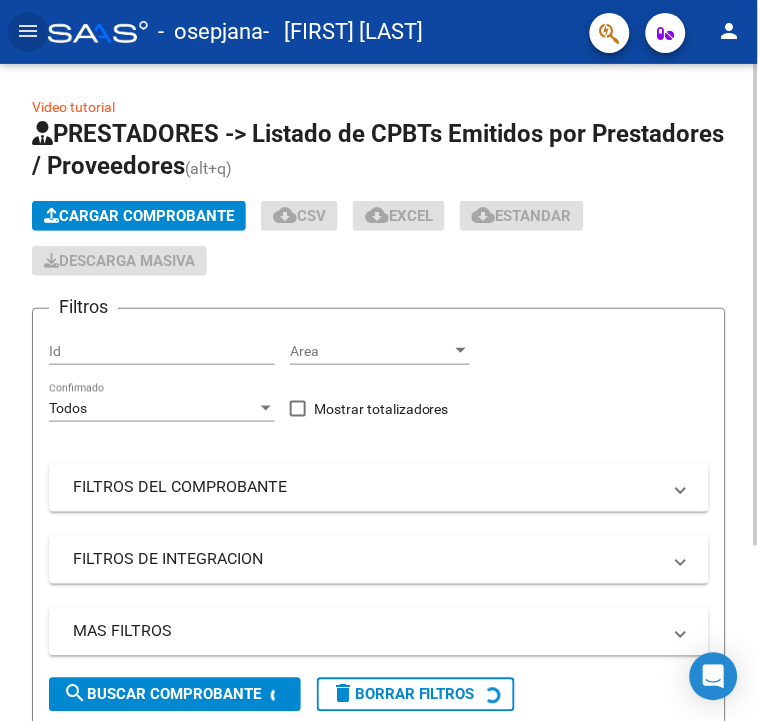 click on "Cargar Comprobante" 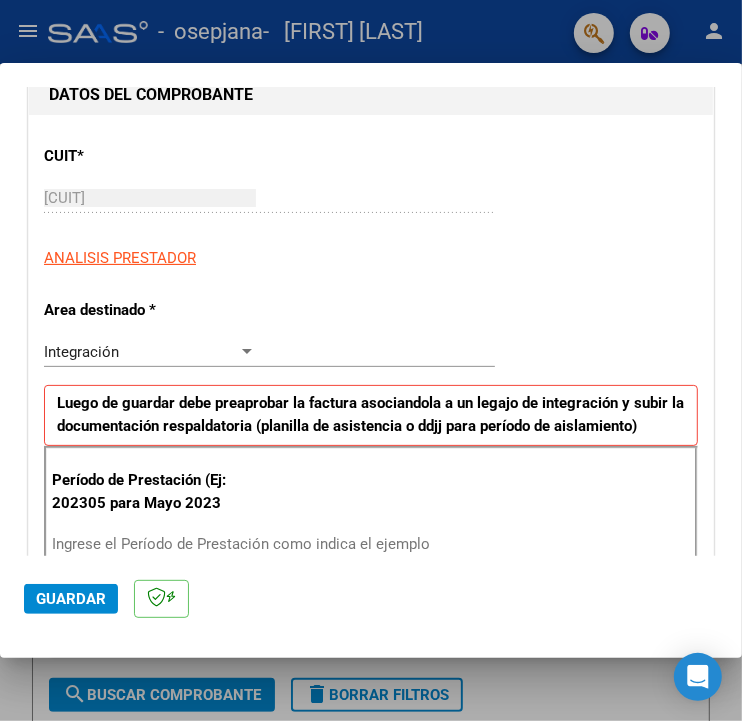 scroll, scrollTop: 444, scrollLeft: 0, axis: vertical 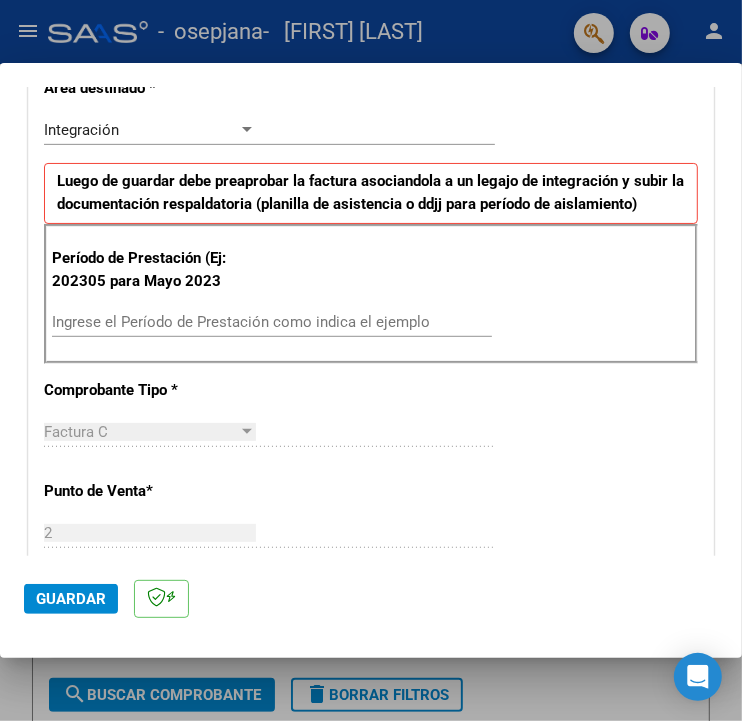 click on "Ingrese el Período de Prestación como indica el ejemplo" at bounding box center [272, 322] 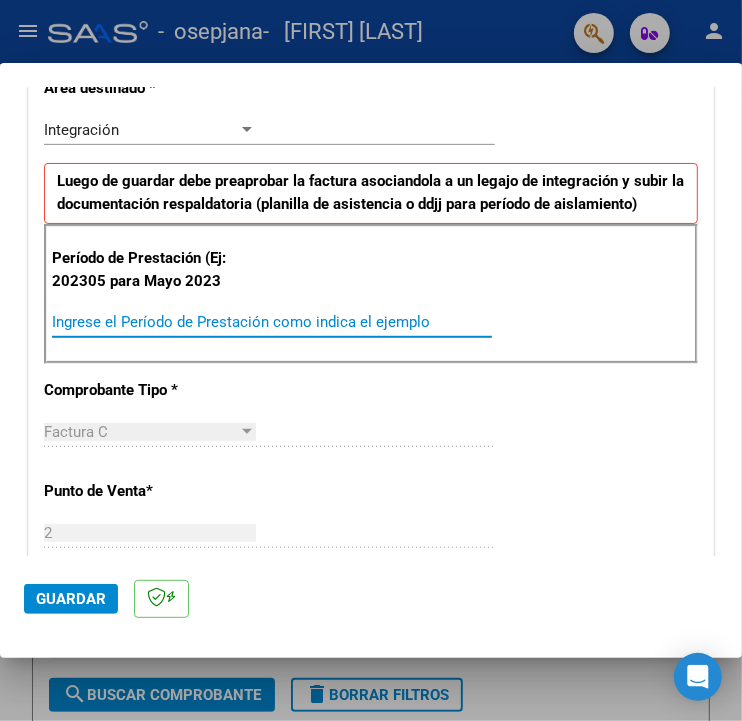 click on "Ingrese el Período de Prestación como indica el ejemplo" at bounding box center (155, 322) 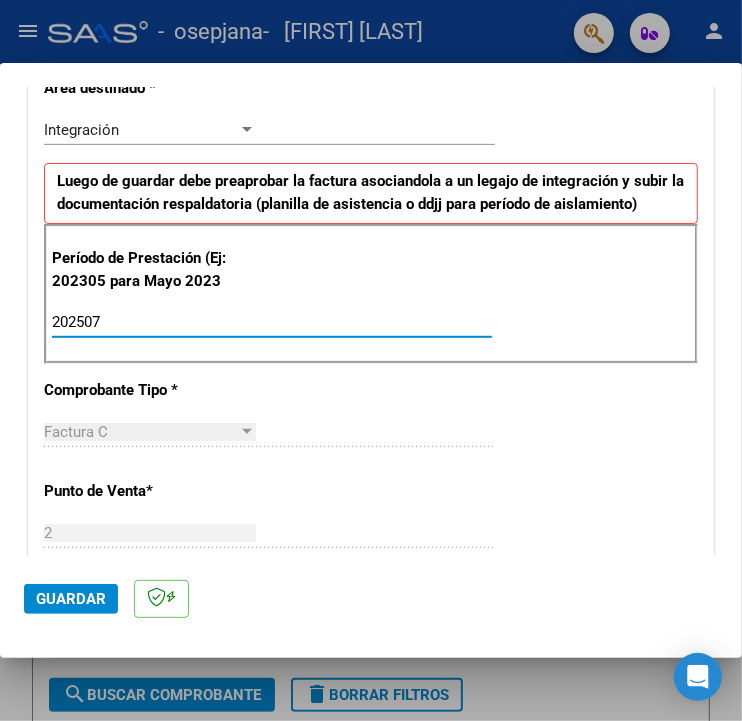 type on "202507" 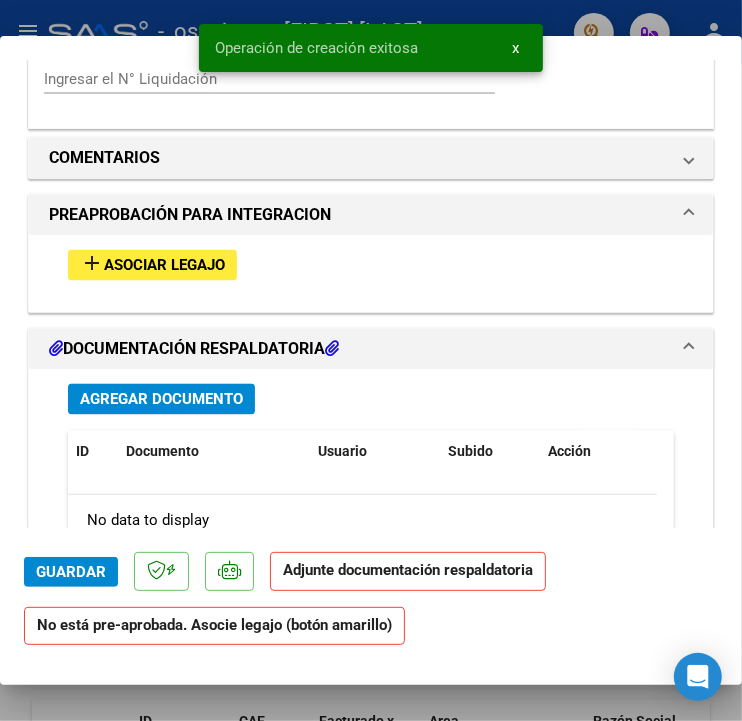 scroll, scrollTop: 1666, scrollLeft: 0, axis: vertical 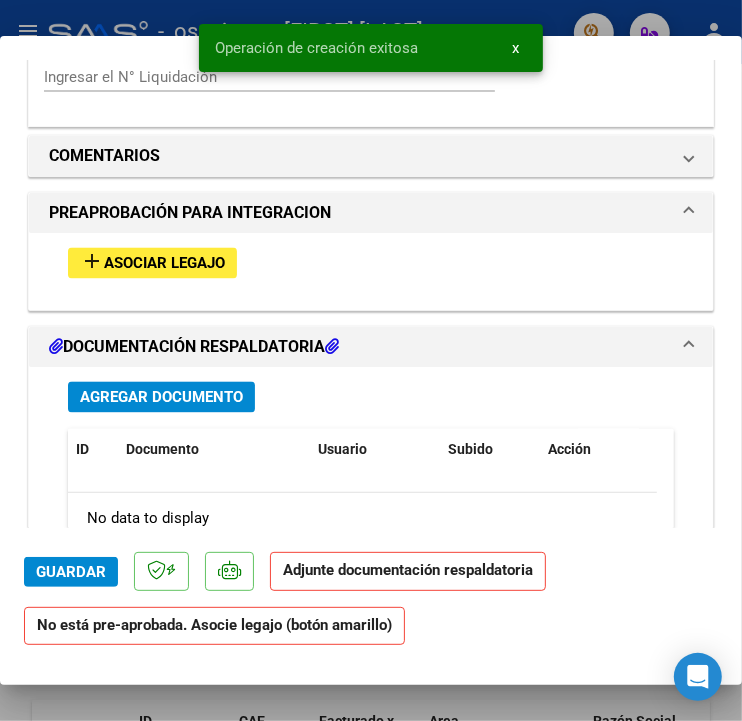 click on "add Asociar Legajo" at bounding box center (152, 263) 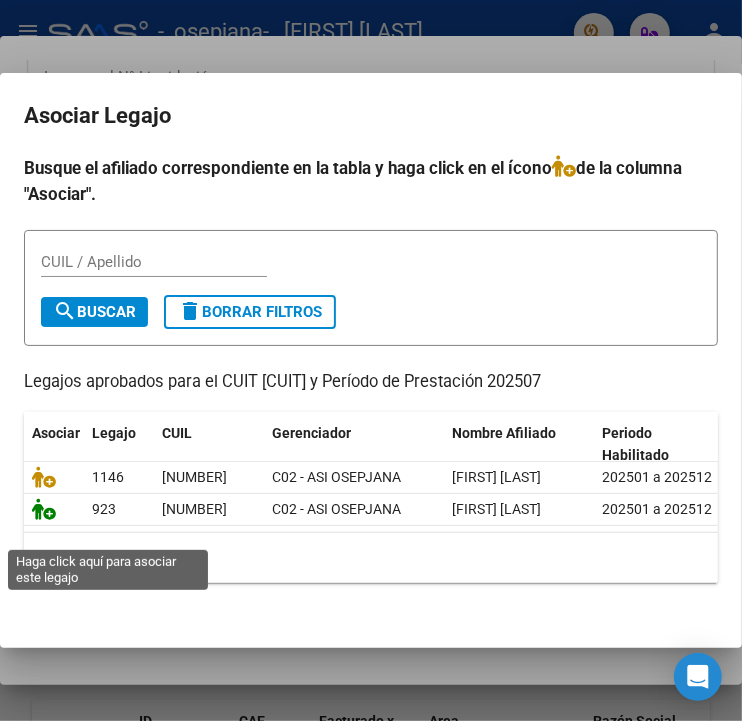 click 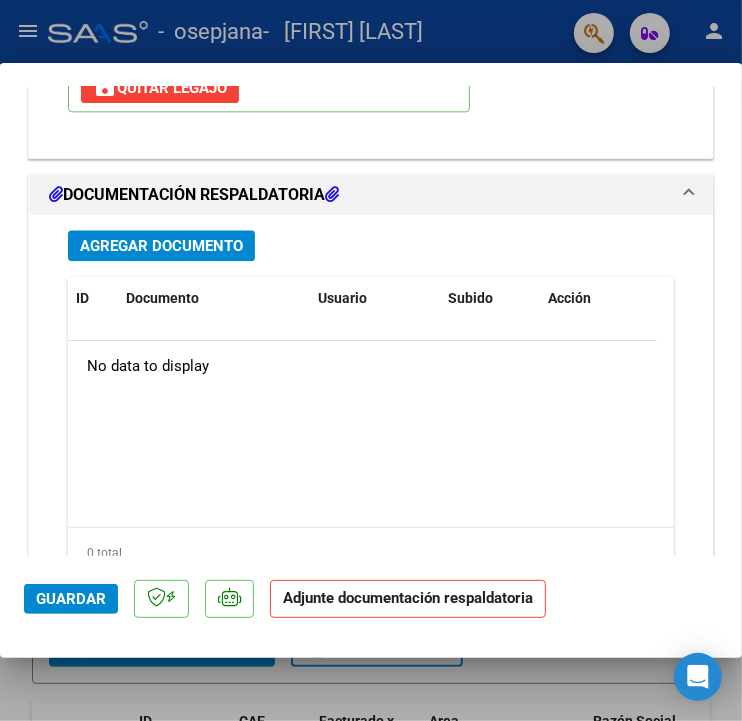 scroll, scrollTop: 2163, scrollLeft: 0, axis: vertical 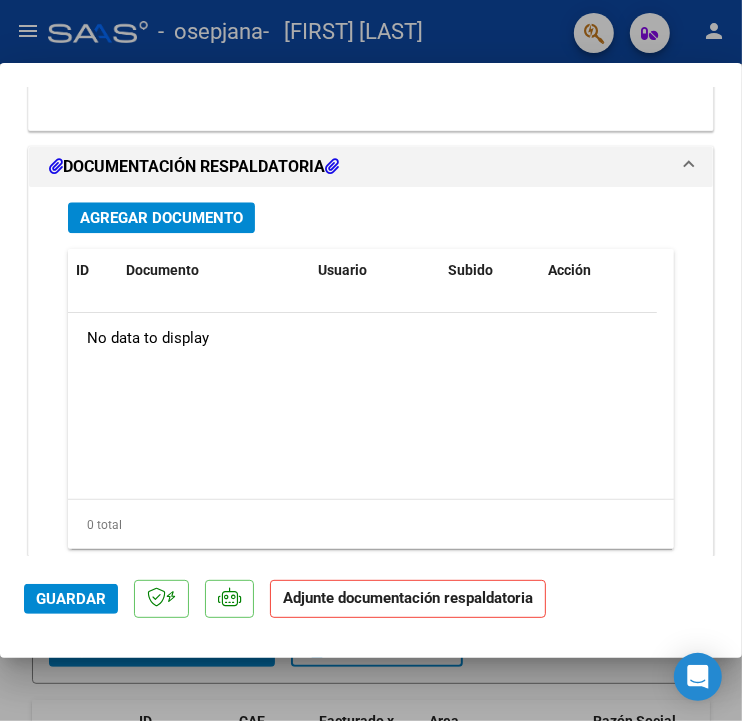 click on "Agregar Documento" at bounding box center (161, 218) 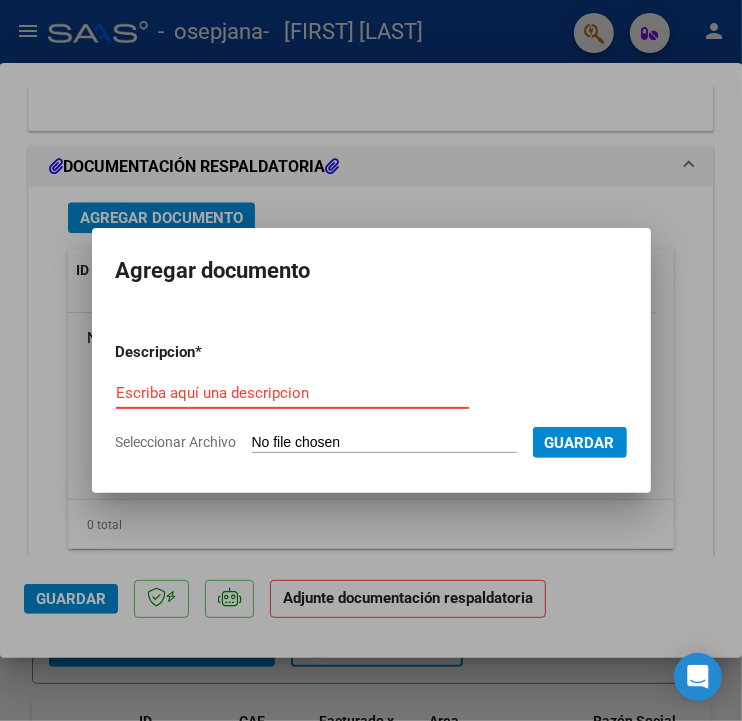 type on "C:\fakepath\mim07-3.pdf" 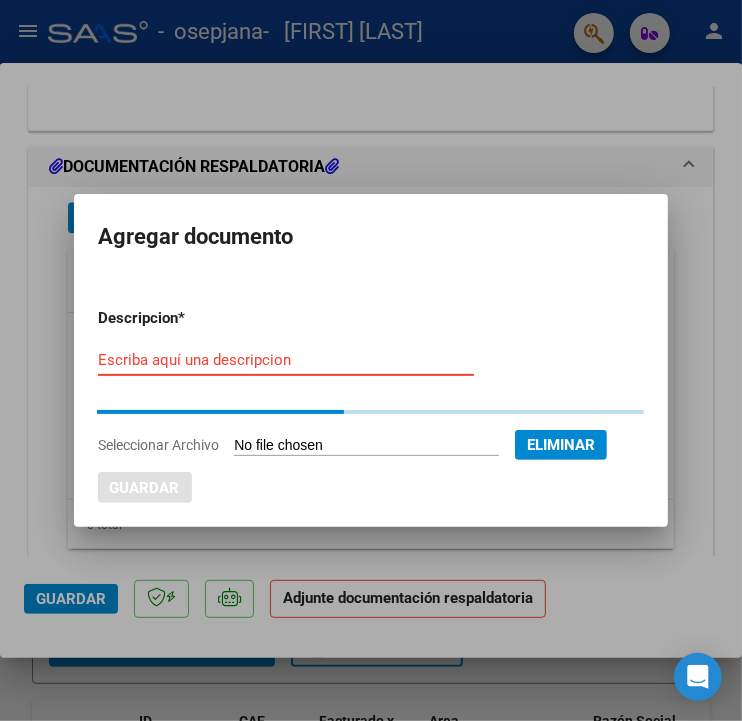 drag, startPoint x: 262, startPoint y: 364, endPoint x: 241, endPoint y: 368, distance: 21.377558 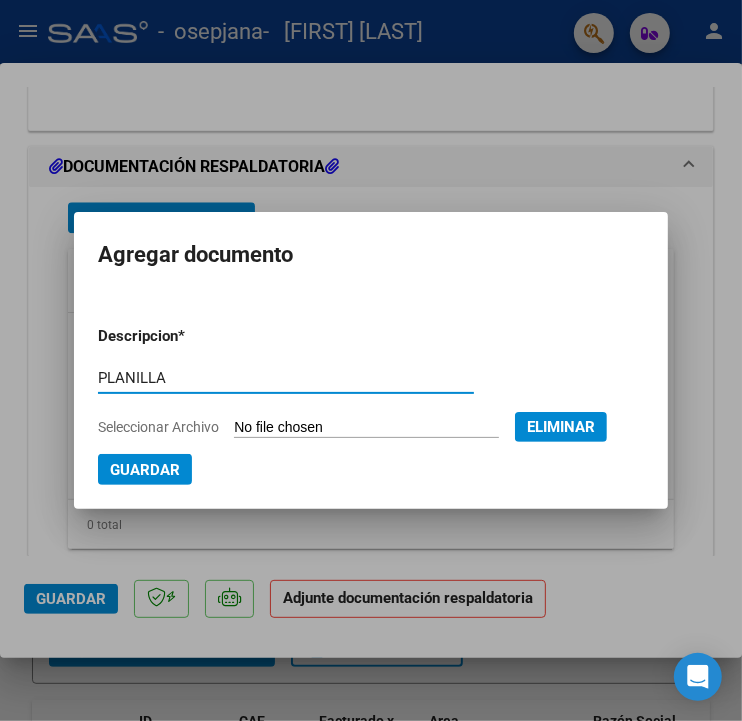 type on "PLANILLA" 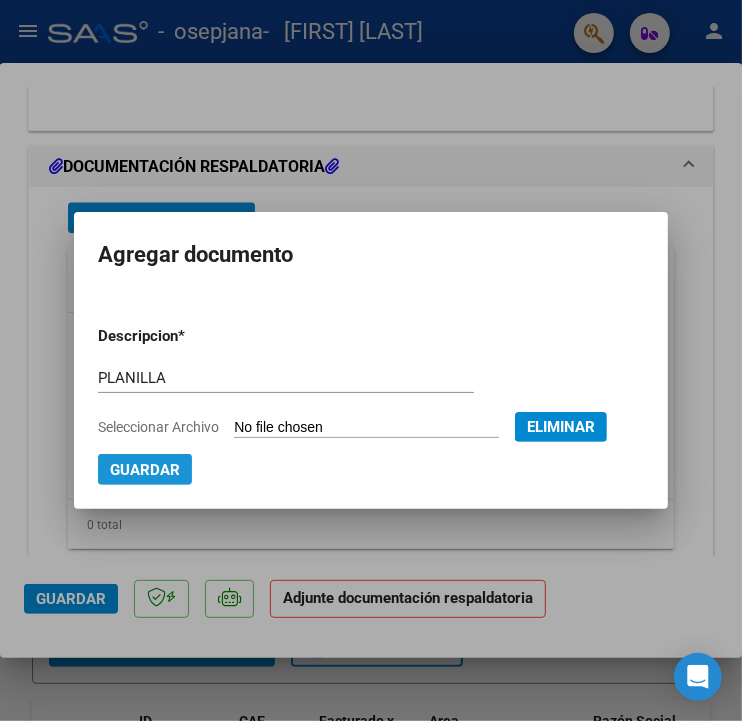click on "Guardar" at bounding box center (145, 469) 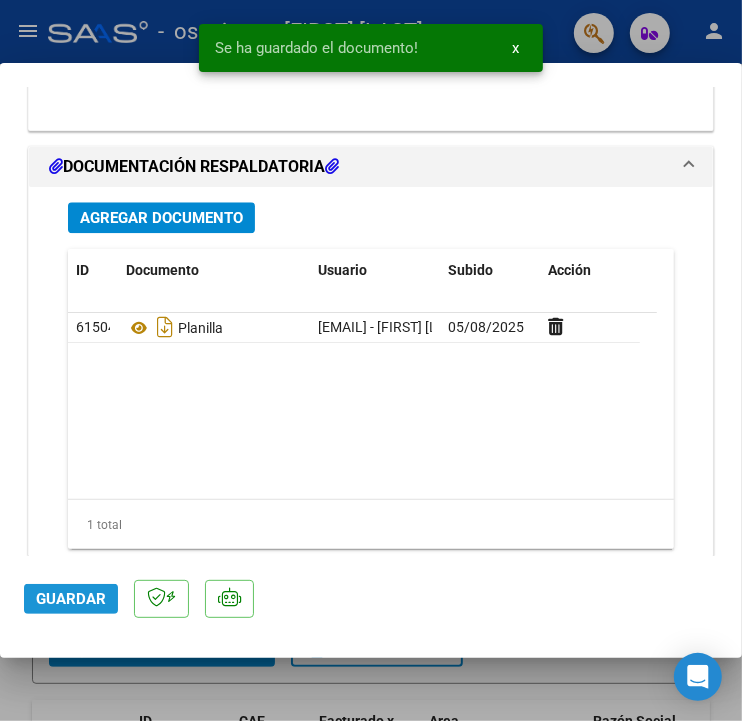 click on "Guardar" 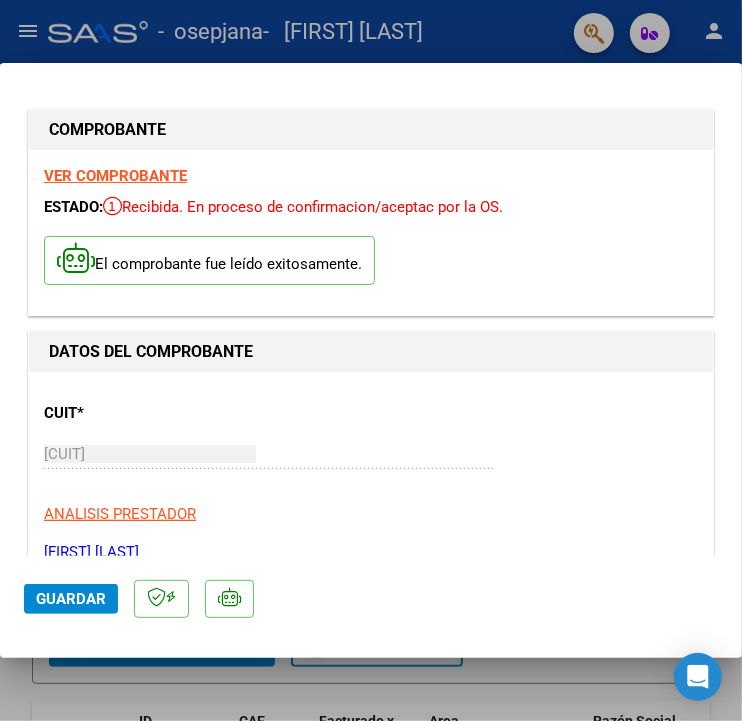 scroll, scrollTop: 0, scrollLeft: 0, axis: both 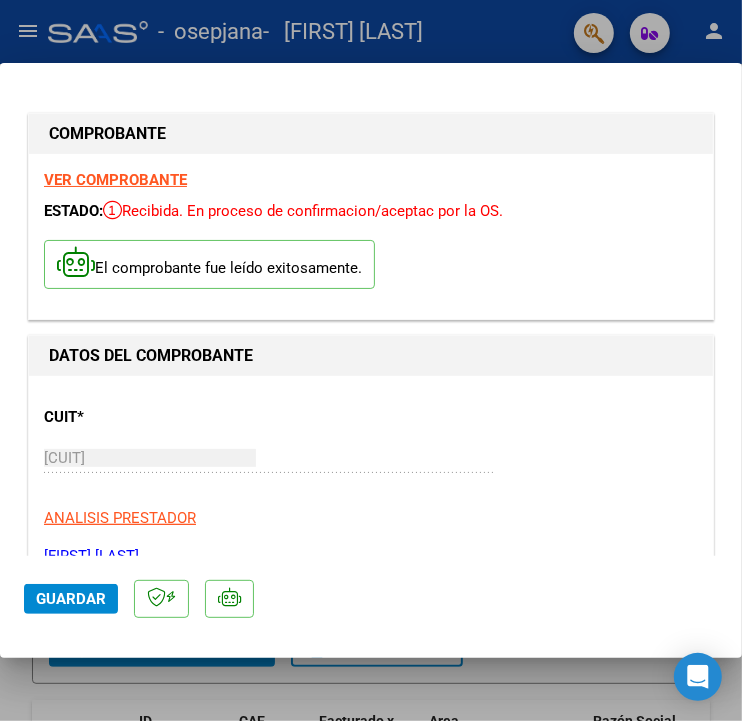 type 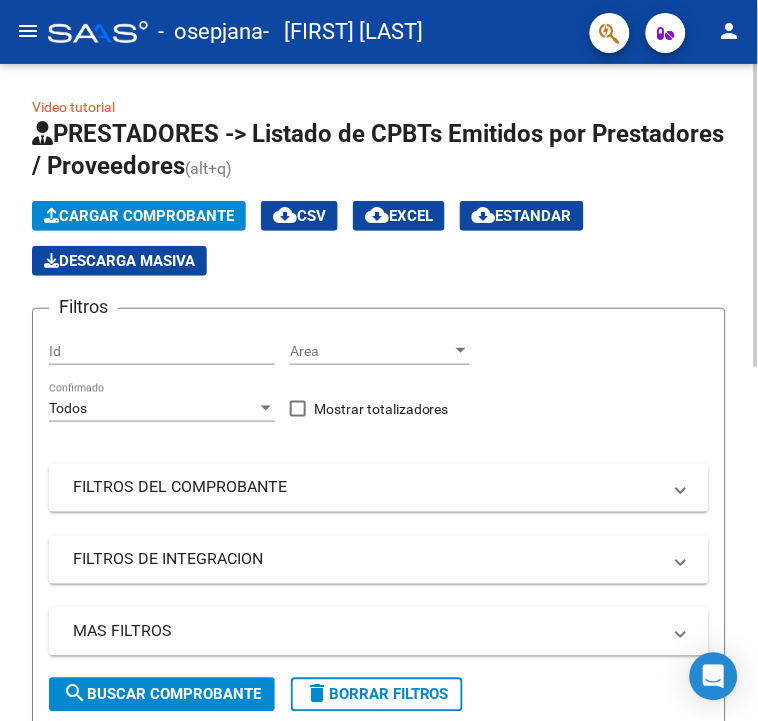 click on "Cargar Comprobante" 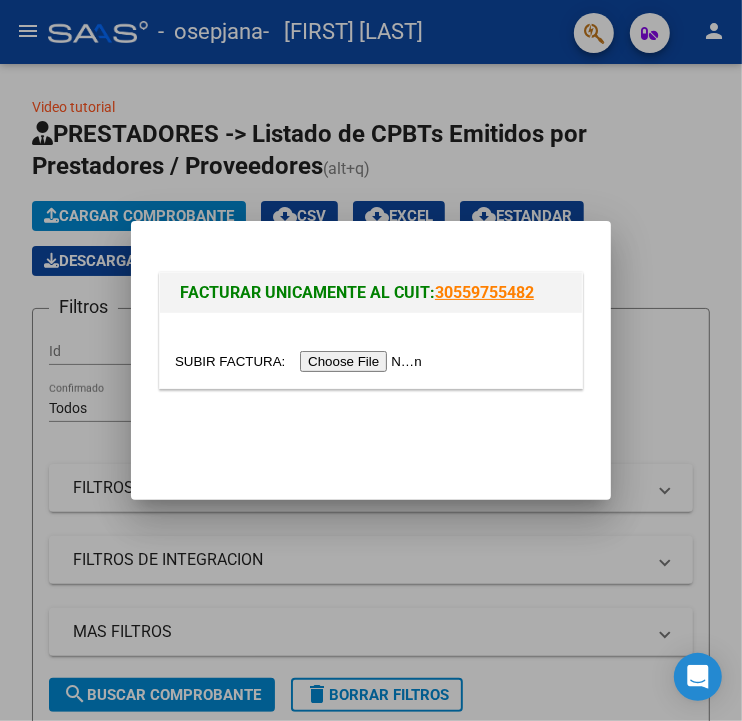 click at bounding box center [301, 361] 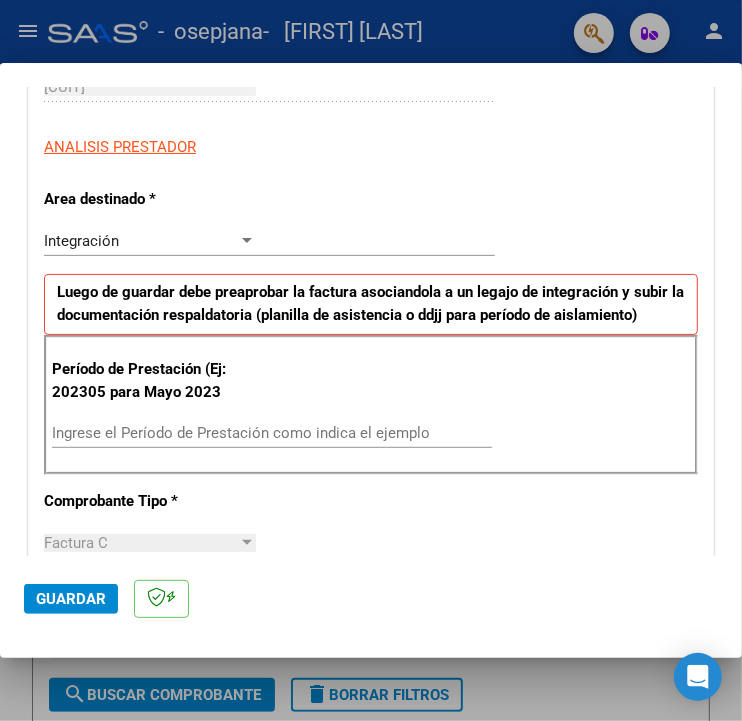 scroll, scrollTop: 555, scrollLeft: 0, axis: vertical 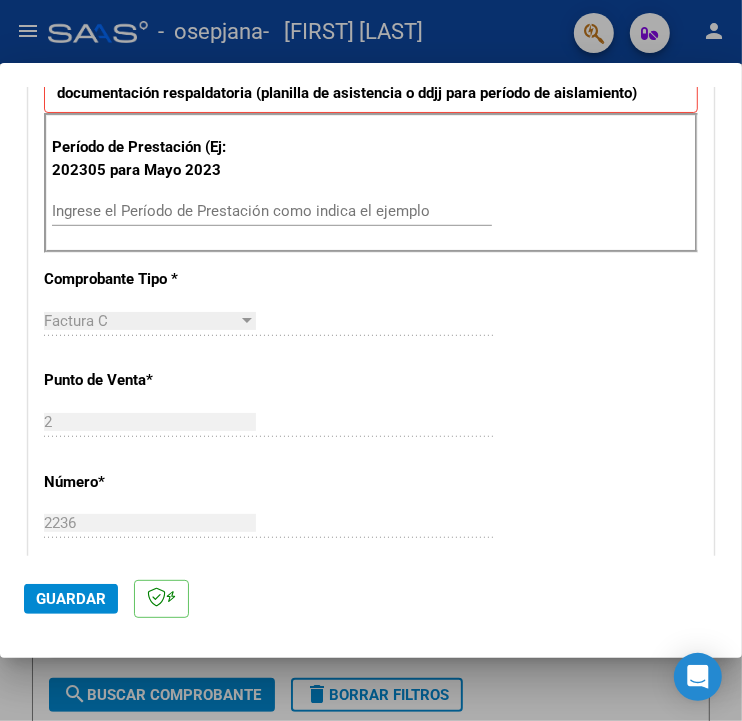 click on "Ingrese el Período de Prestación como indica el ejemplo" at bounding box center (272, 211) 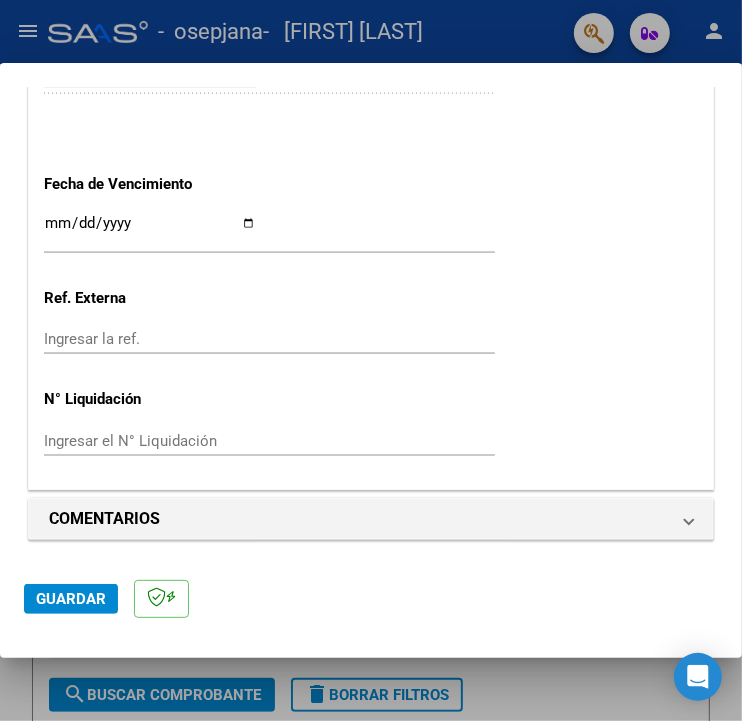 scroll, scrollTop: 1337, scrollLeft: 0, axis: vertical 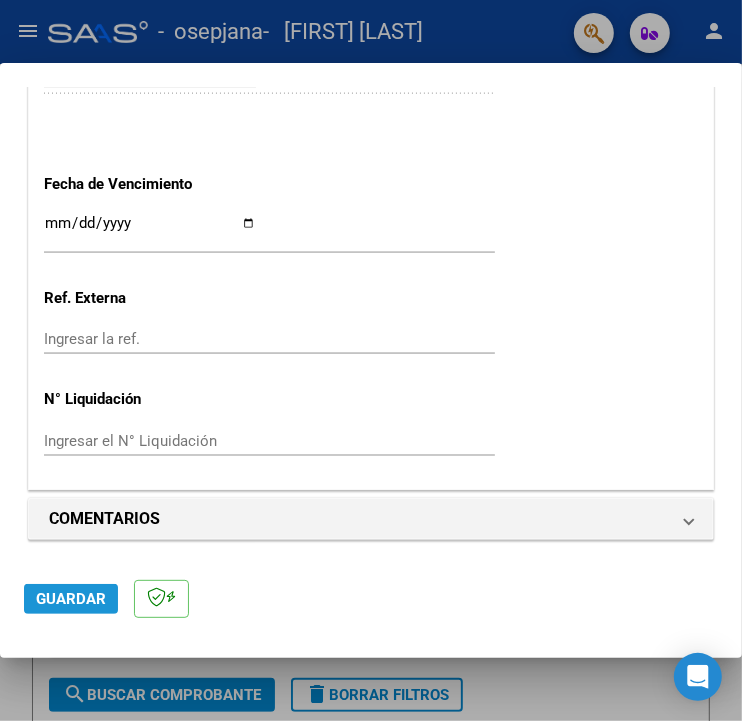 click on "Guardar" 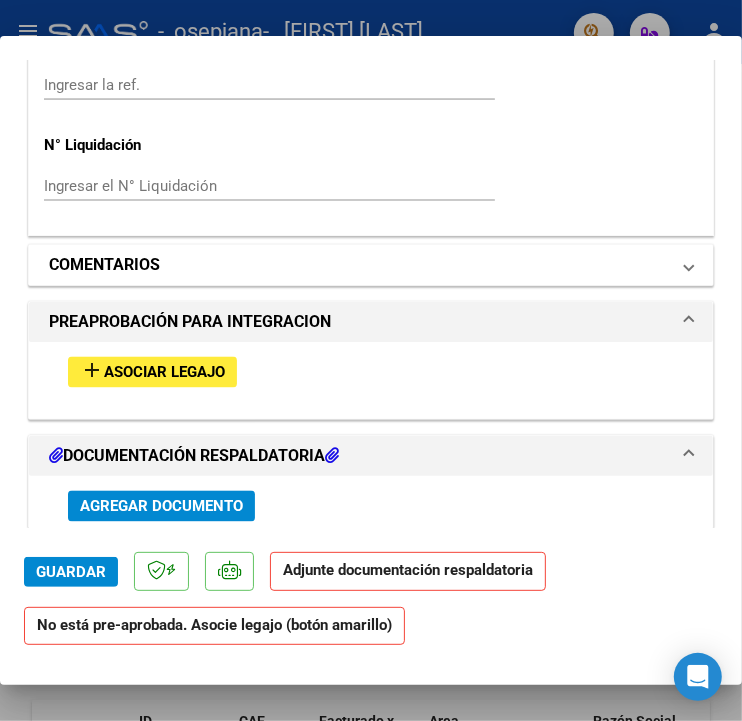 scroll, scrollTop: 1555, scrollLeft: 0, axis: vertical 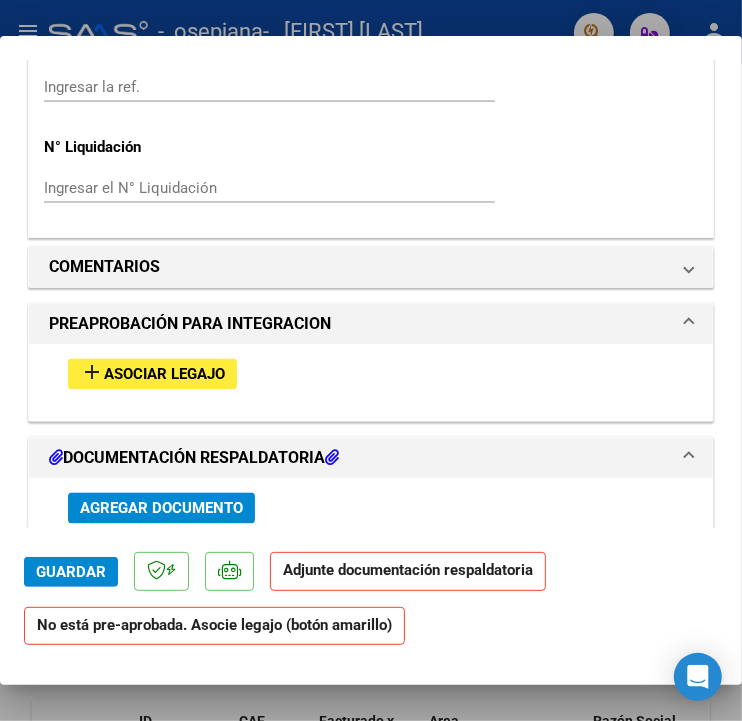 click on "Asociar Legajo" at bounding box center (164, 375) 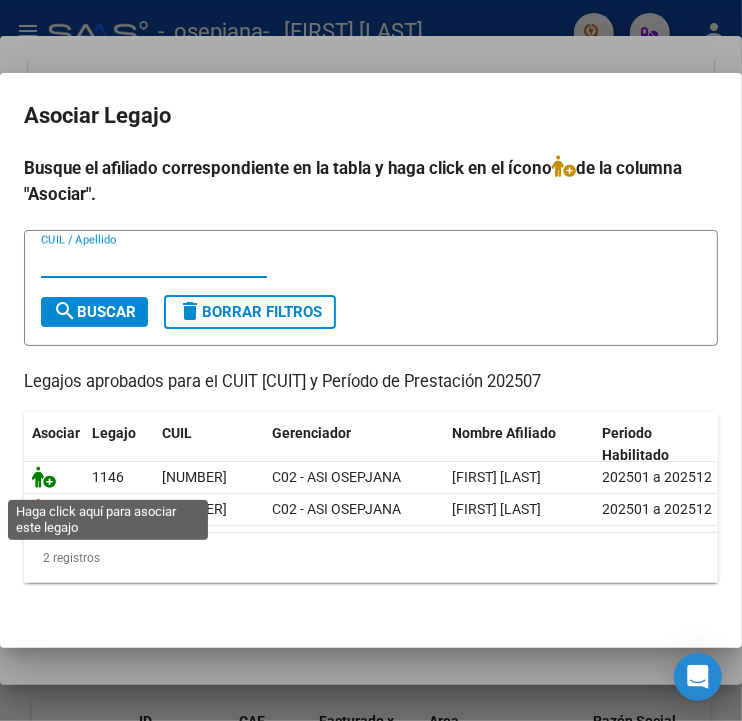 click 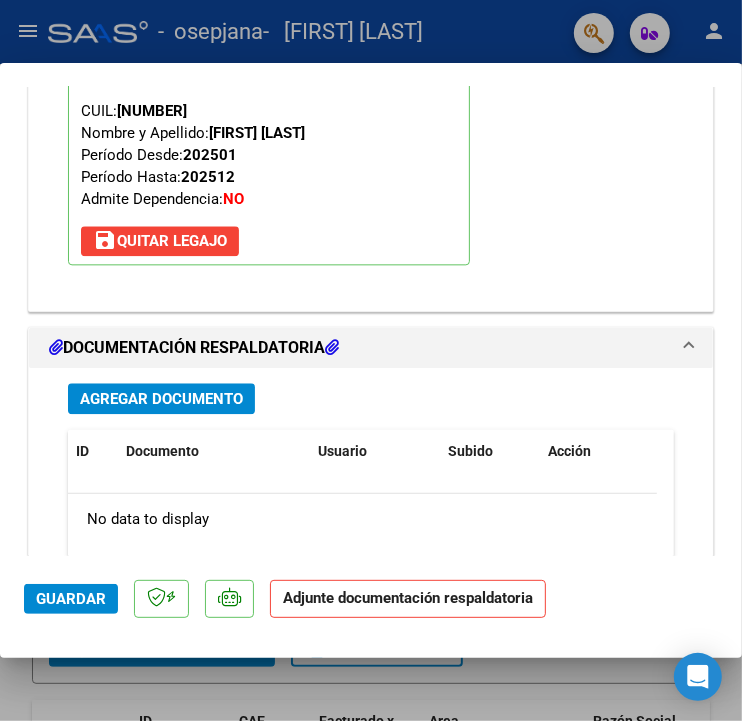 scroll, scrollTop: 2163, scrollLeft: 0, axis: vertical 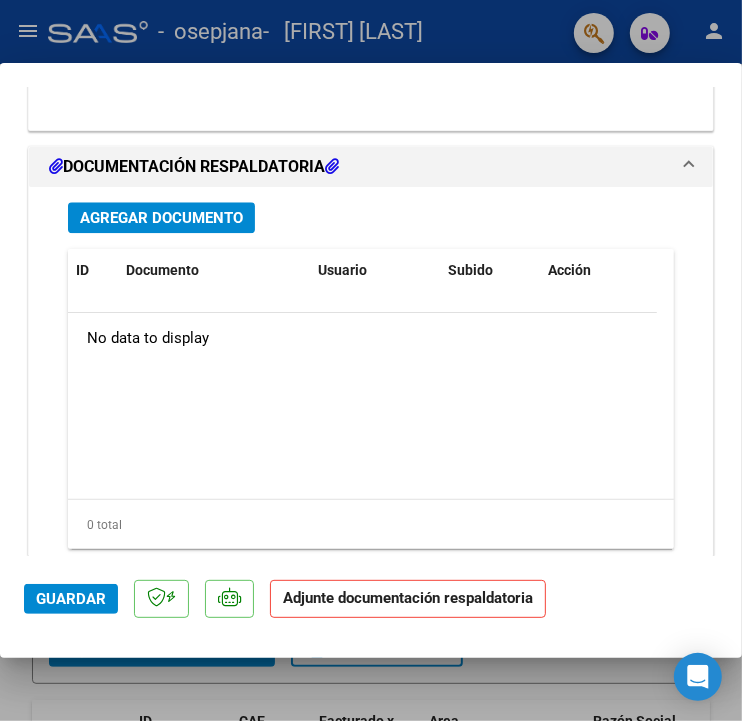 click on "Agregar Documento" at bounding box center (161, 218) 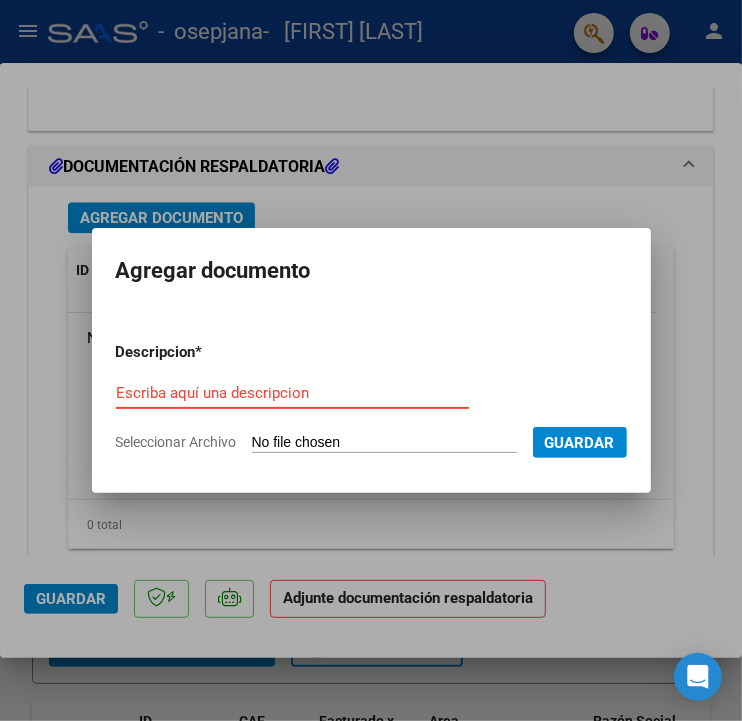 type on "C:\fakepath\mim07-14.pdf" 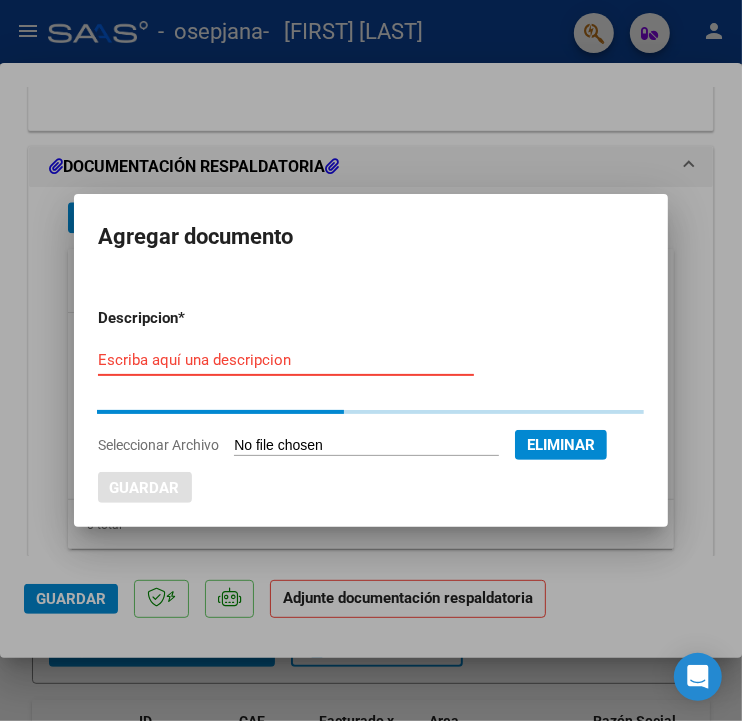 click on "Escriba aquí una descripcion" at bounding box center (286, 360) 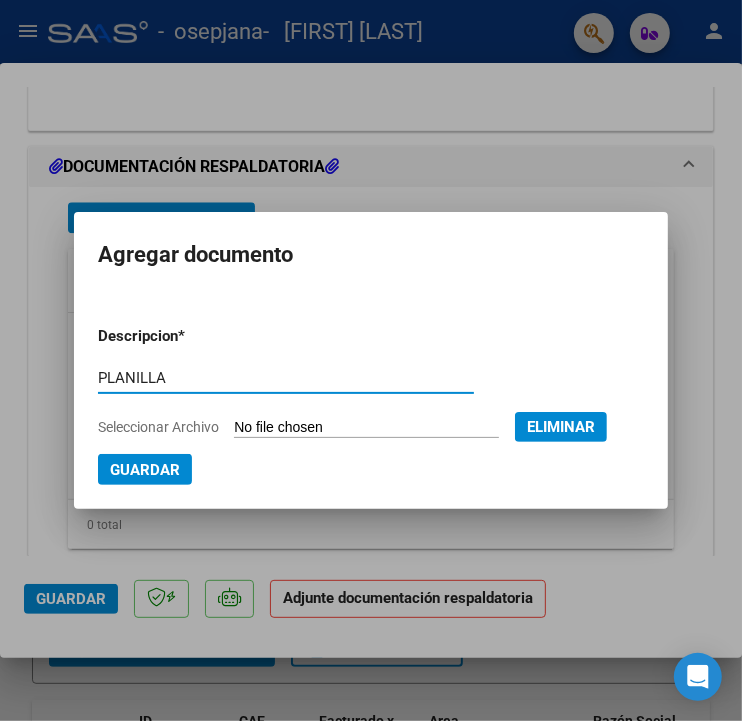 type on "PLANILLA" 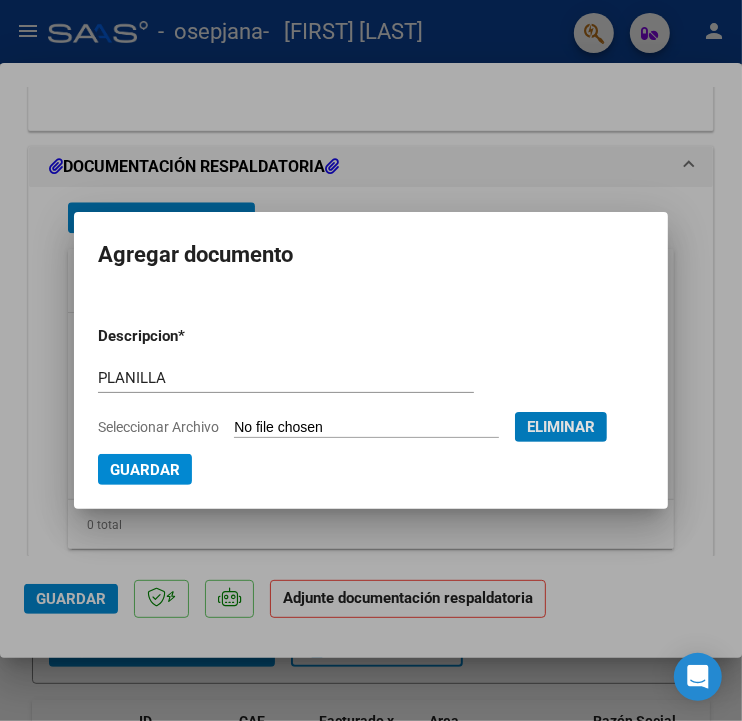 type 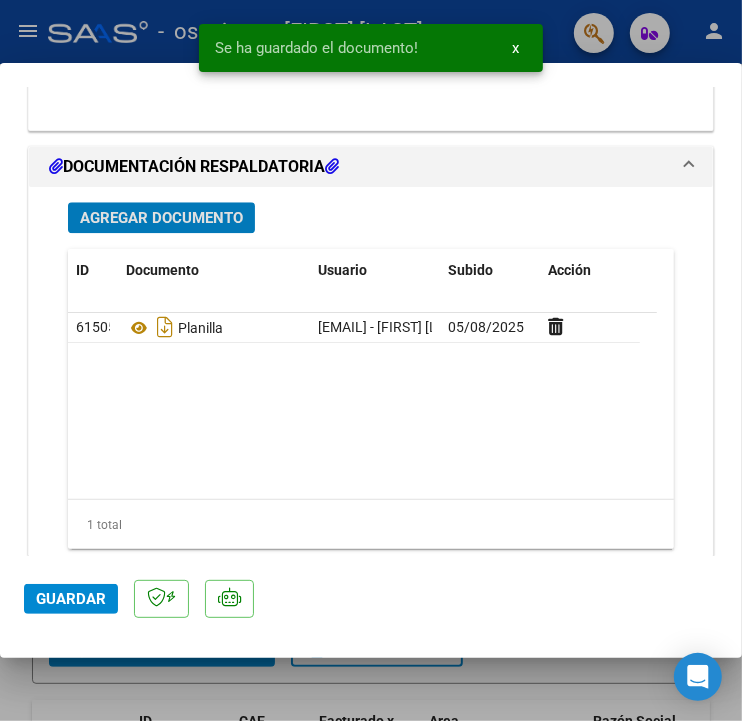 click on "Guardar" 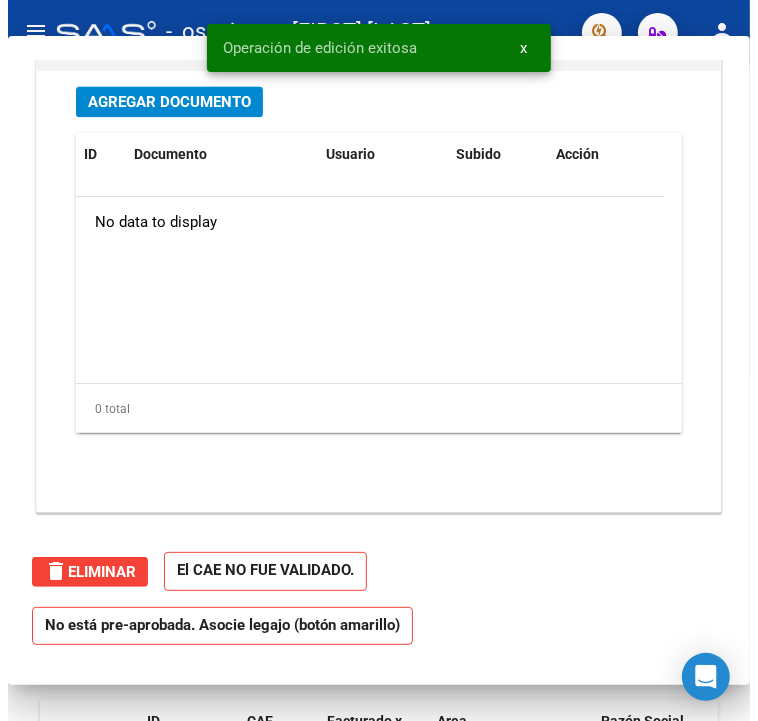 scroll, scrollTop: 0, scrollLeft: 0, axis: both 